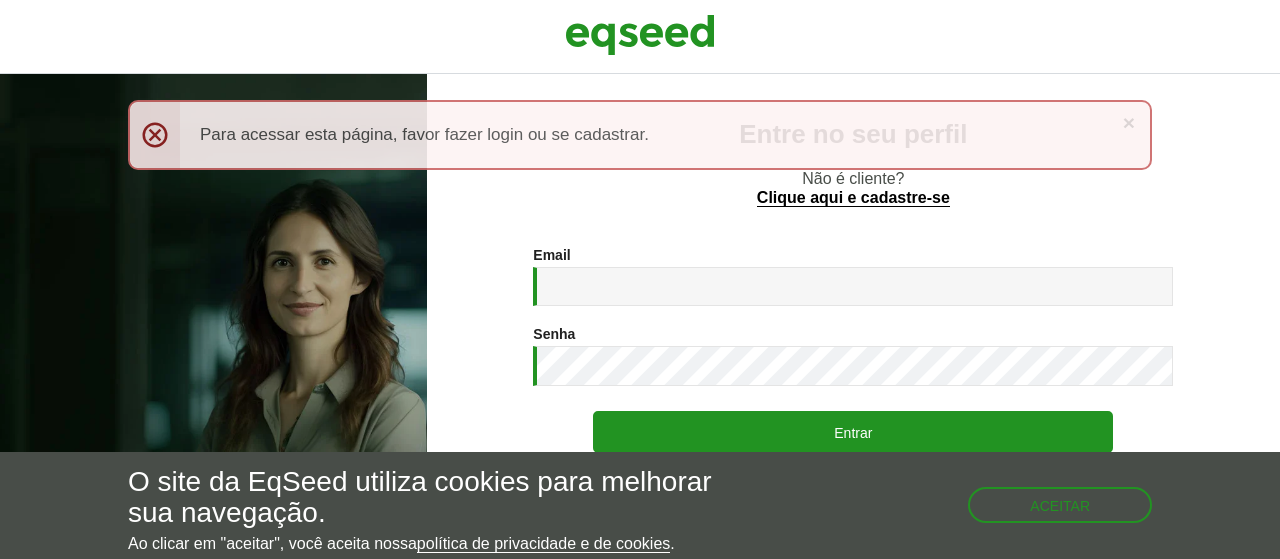 scroll, scrollTop: 0, scrollLeft: 0, axis: both 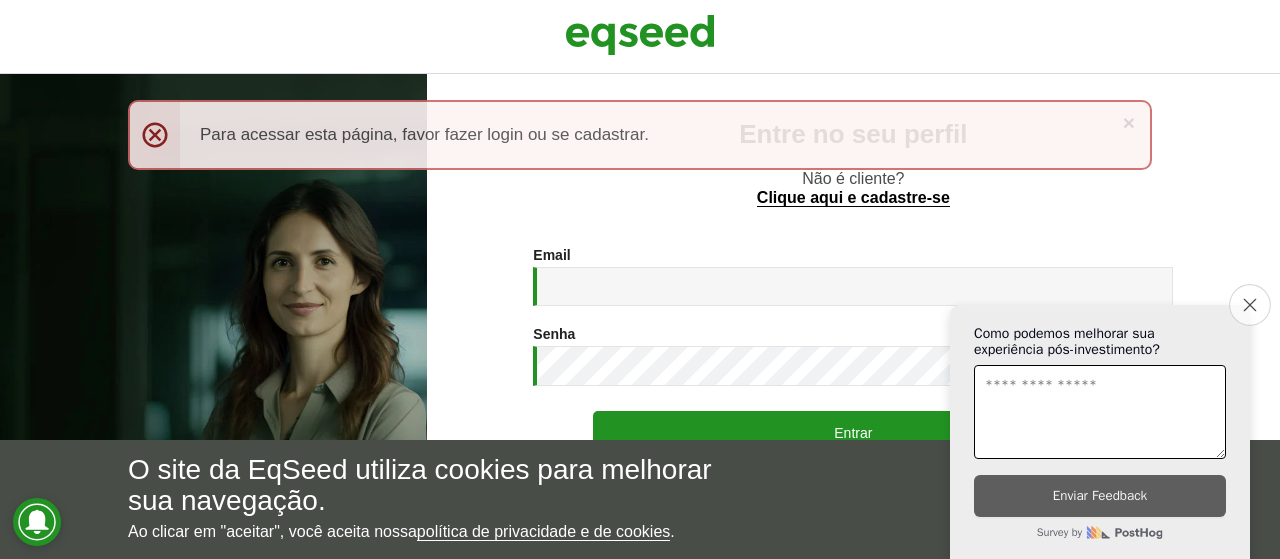 click on "Close survey" 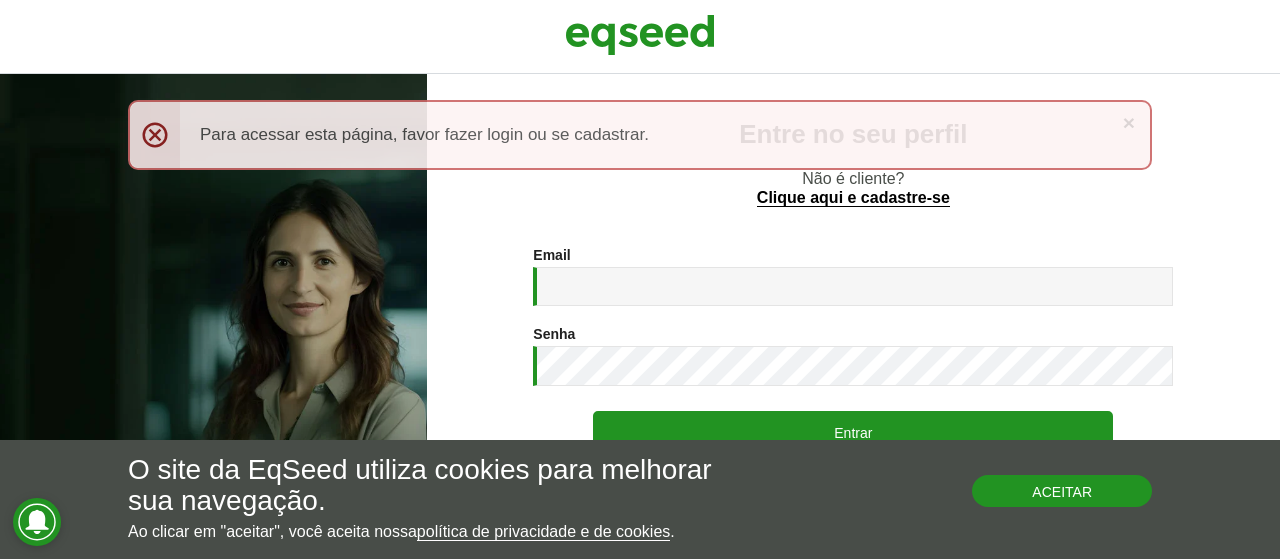 click on "Aceitar" at bounding box center [1062, 491] 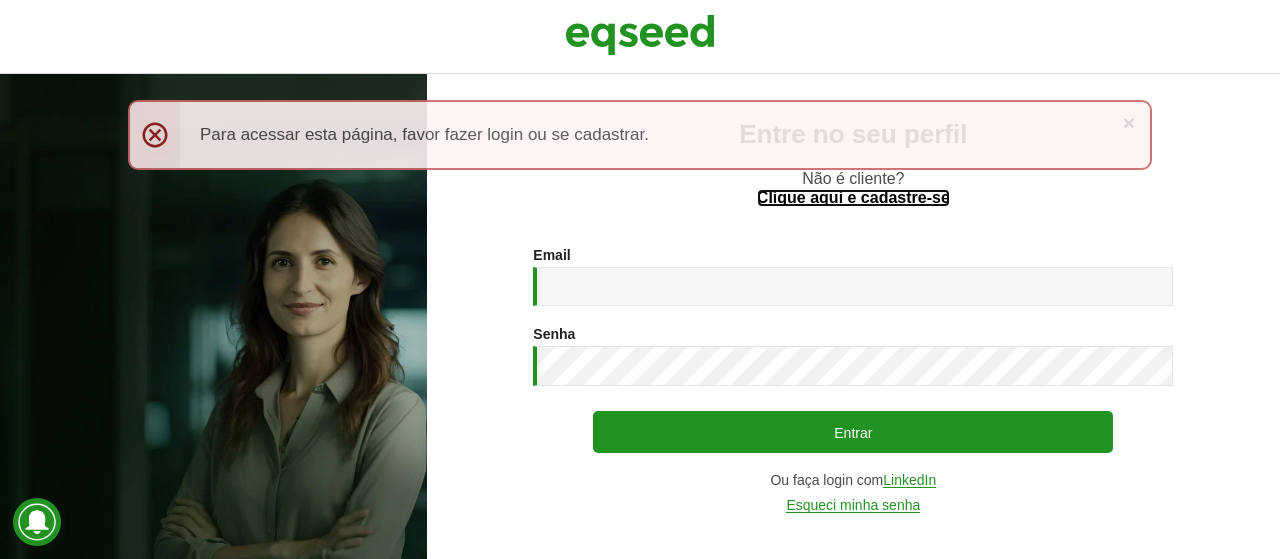 click on "Clique aqui e cadastre-se" at bounding box center (853, 198) 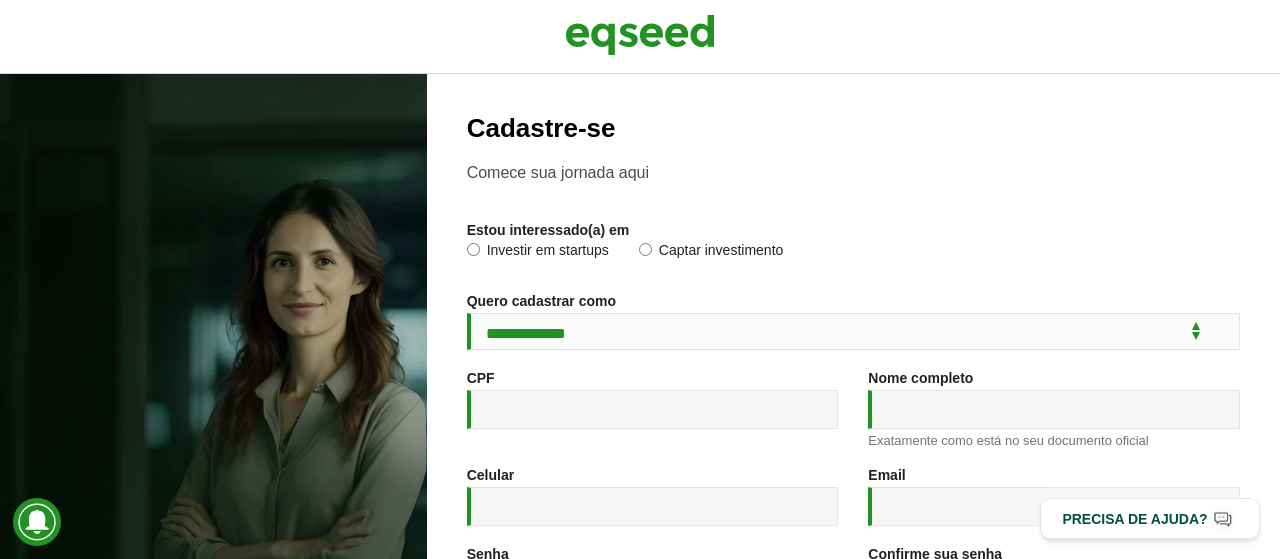 scroll, scrollTop: 0, scrollLeft: 0, axis: both 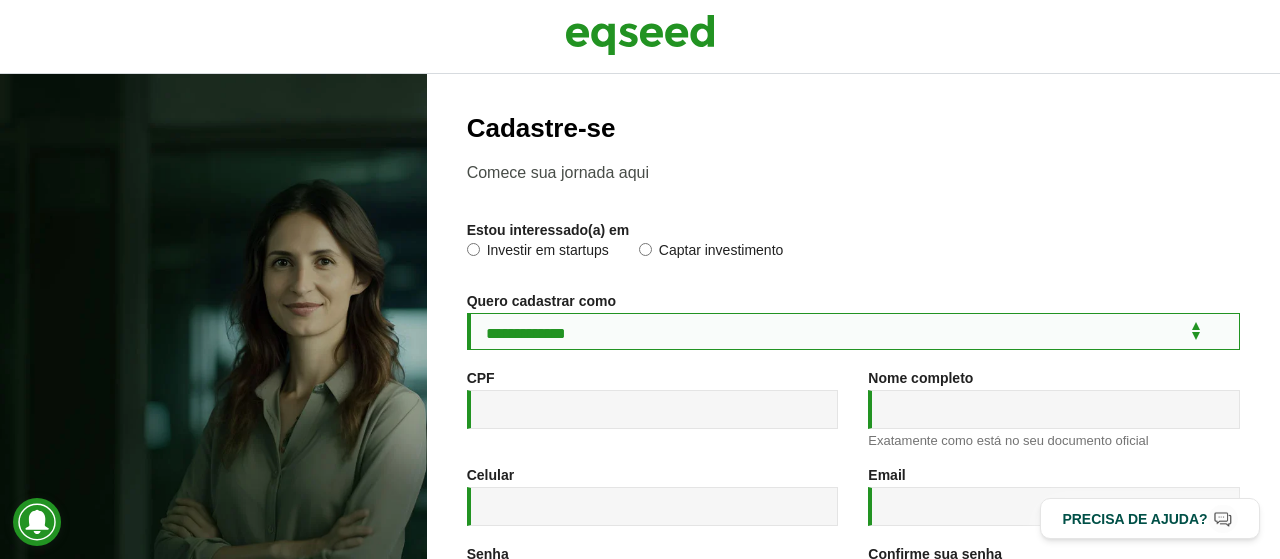 click on "**********" at bounding box center [853, 331] 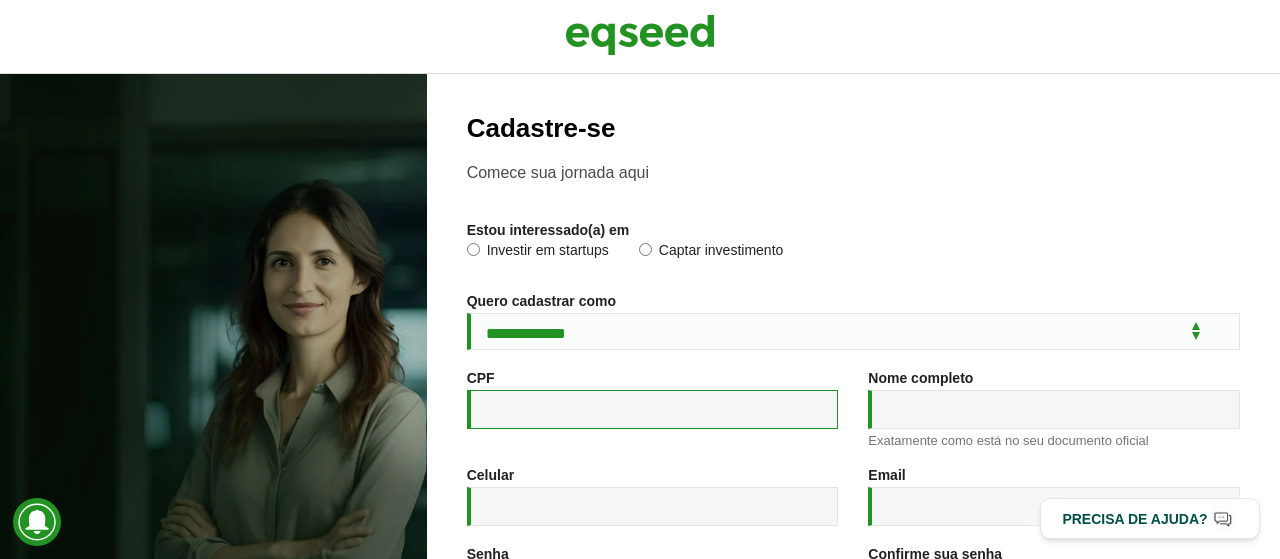 click on "CPF  *" at bounding box center [653, 409] 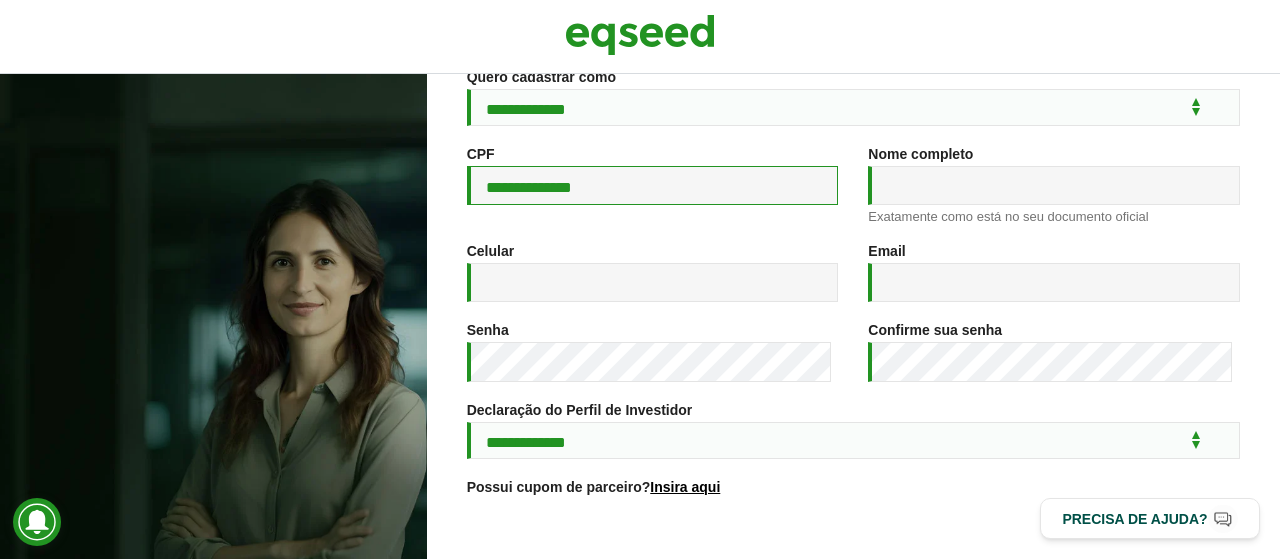 scroll, scrollTop: 200, scrollLeft: 0, axis: vertical 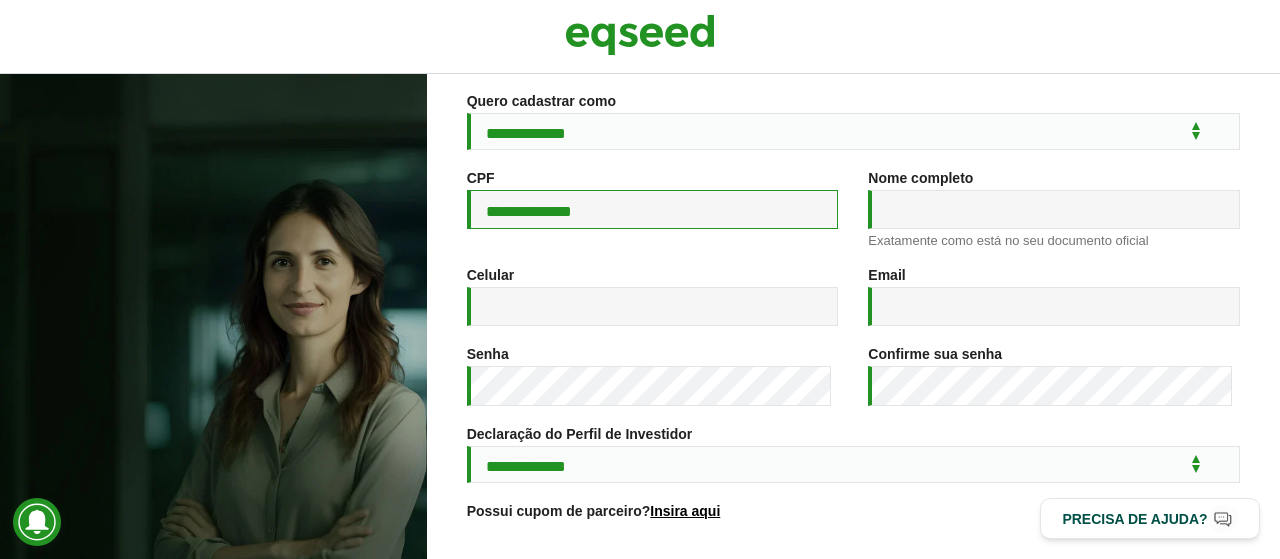 type on "**********" 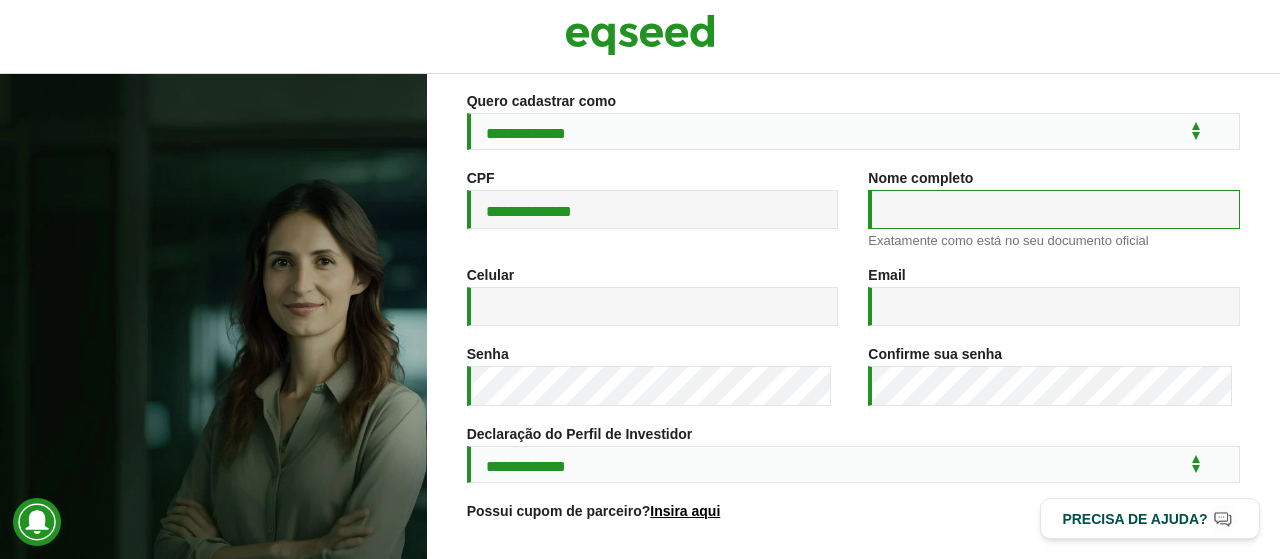 click on "Nome completo  *" at bounding box center [1054, 209] 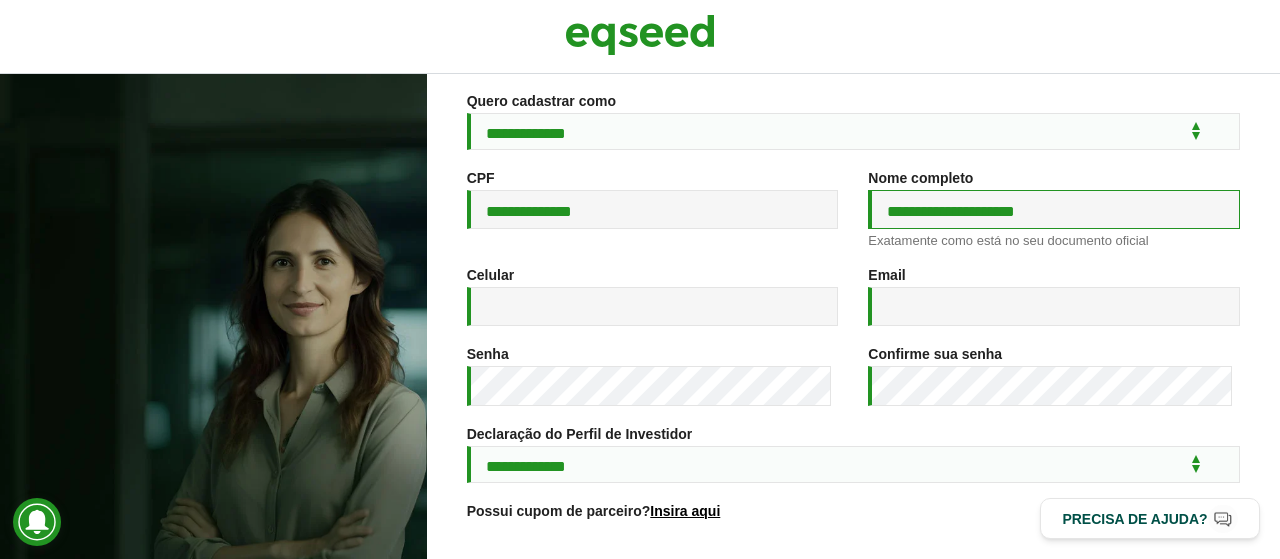 type on "**********" 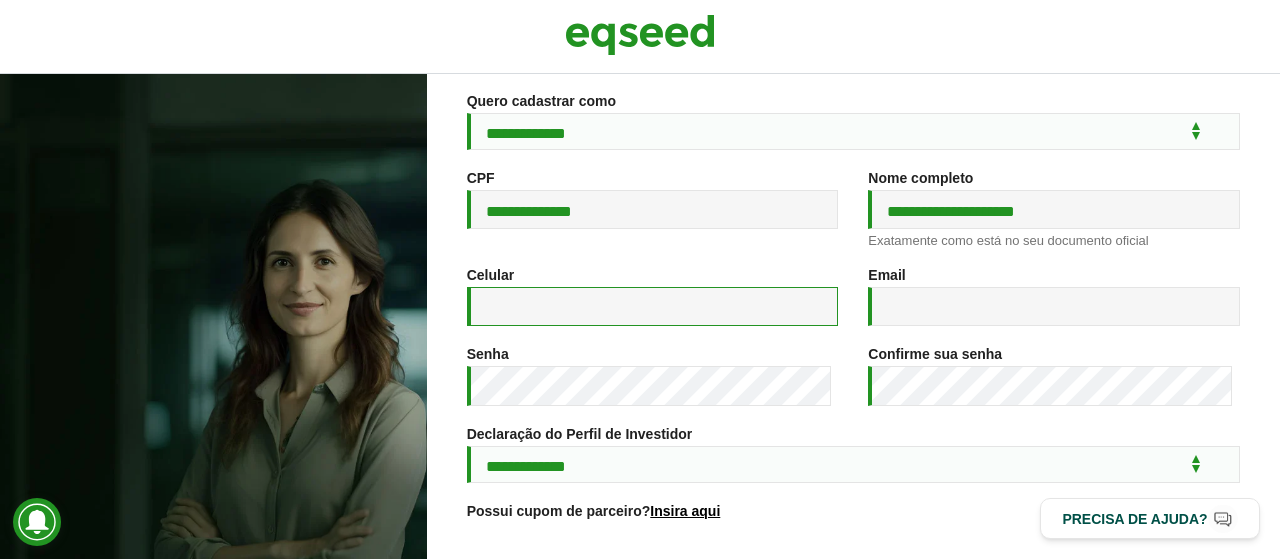 click on "Celular  *" at bounding box center [653, 306] 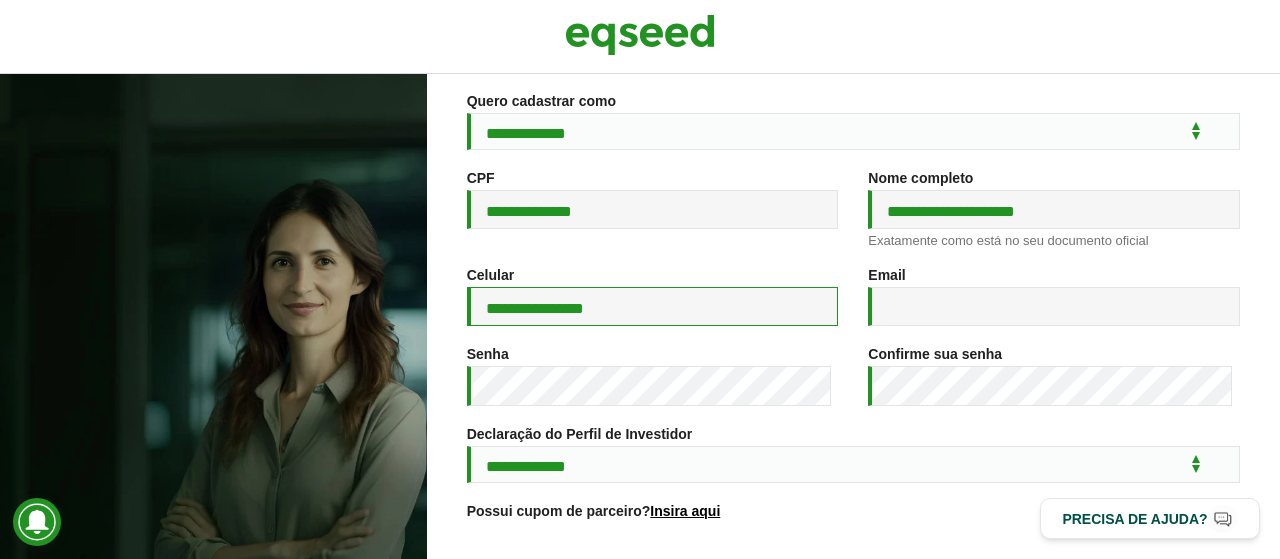 type on "**********" 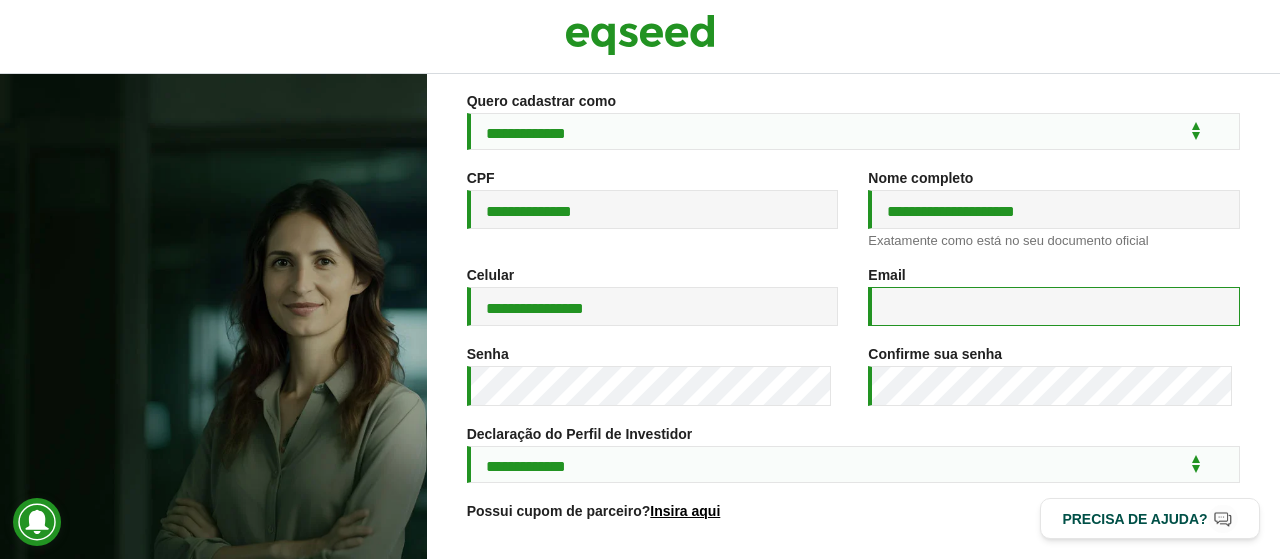click on "Email  *" at bounding box center [1054, 306] 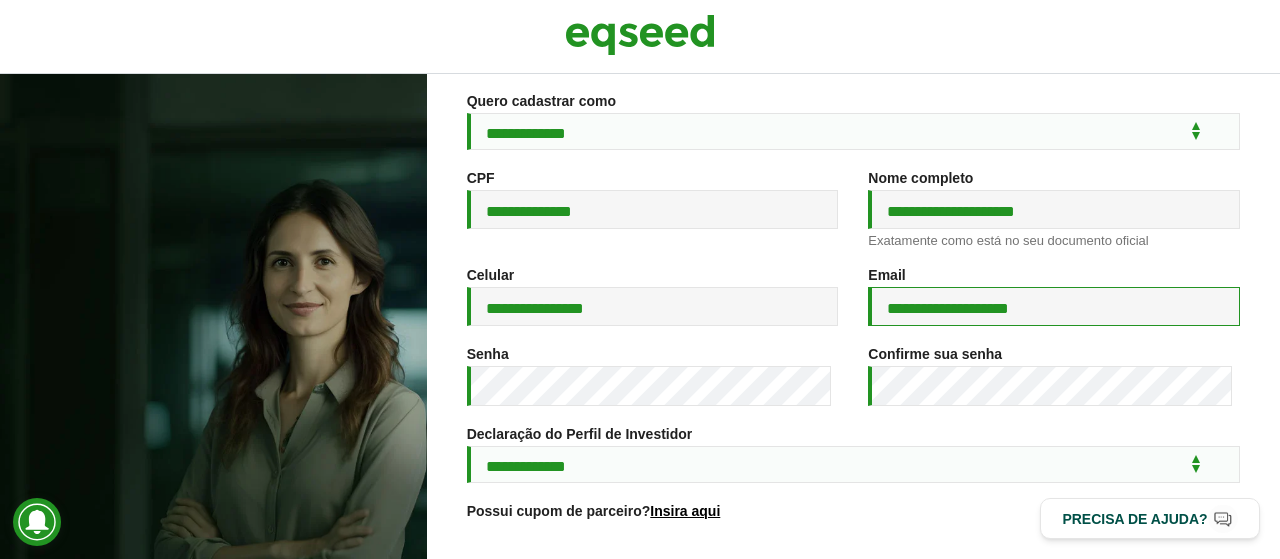 type on "**********" 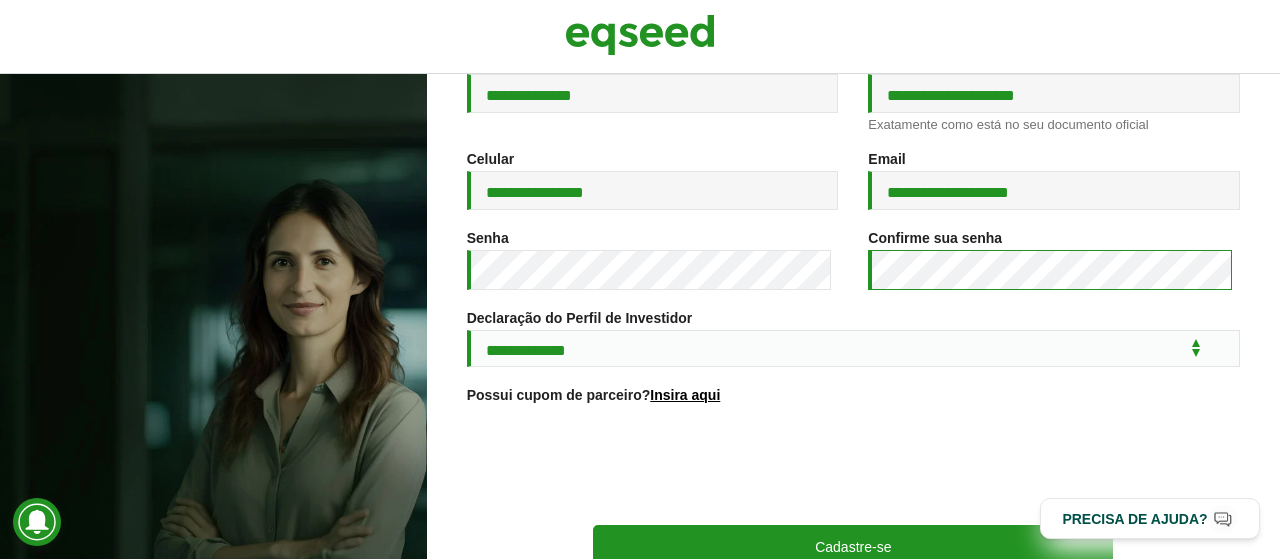 scroll, scrollTop: 400, scrollLeft: 0, axis: vertical 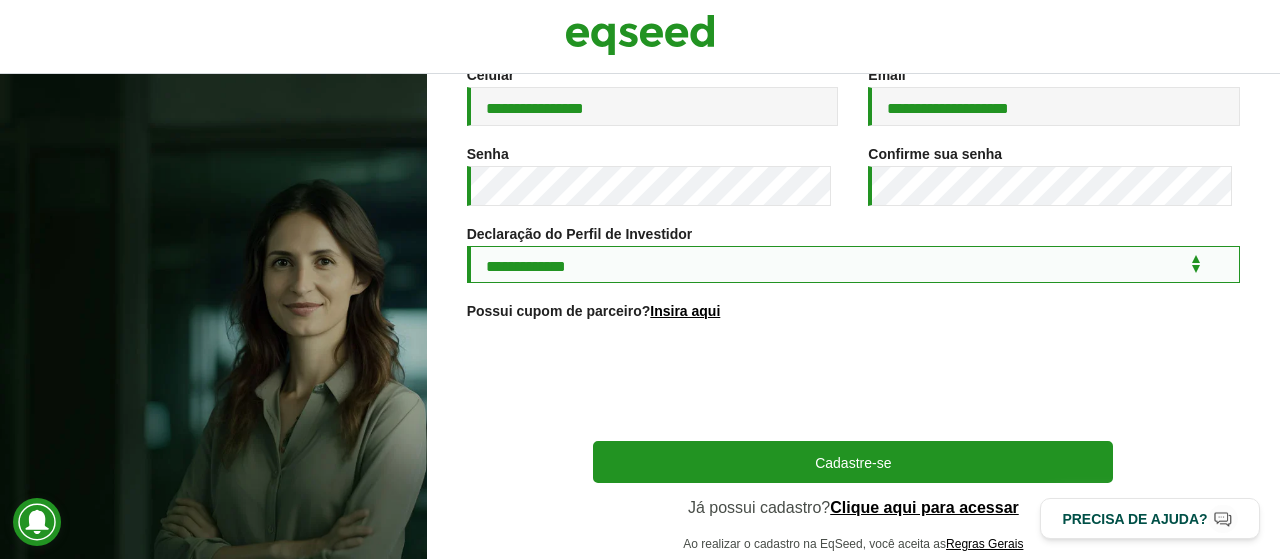 click on "**********" at bounding box center [853, 264] 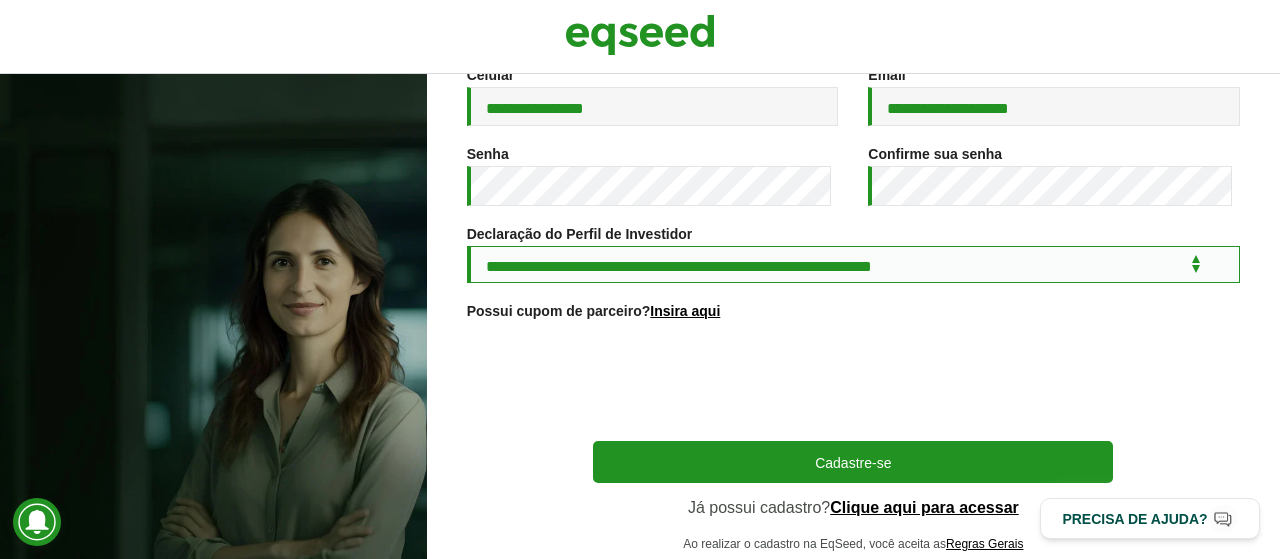 click on "**********" at bounding box center (853, 264) 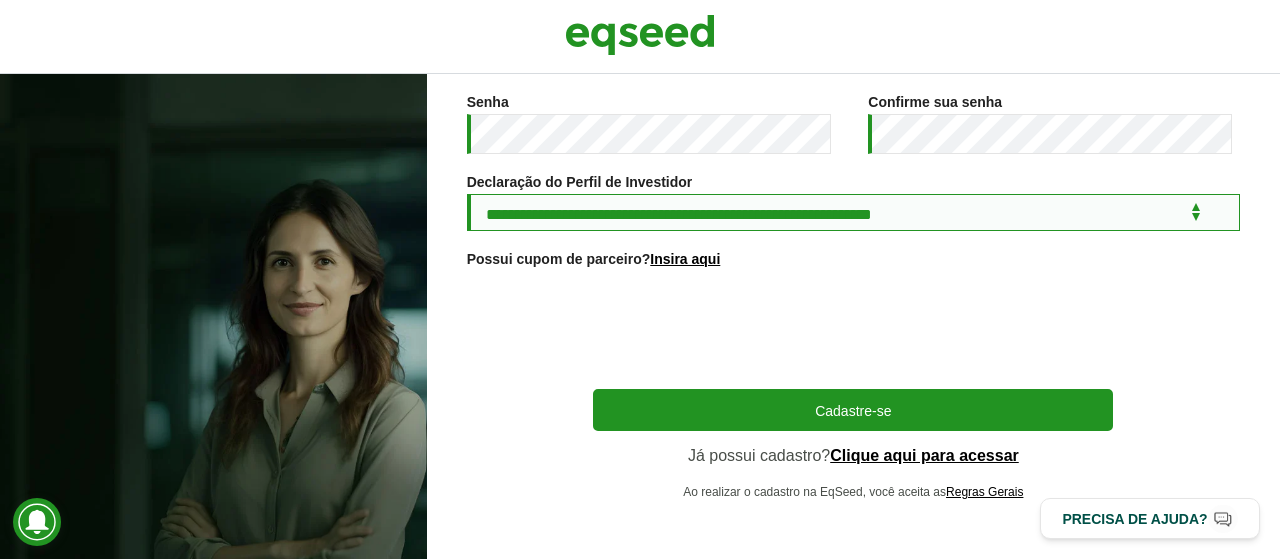 scroll, scrollTop: 460, scrollLeft: 0, axis: vertical 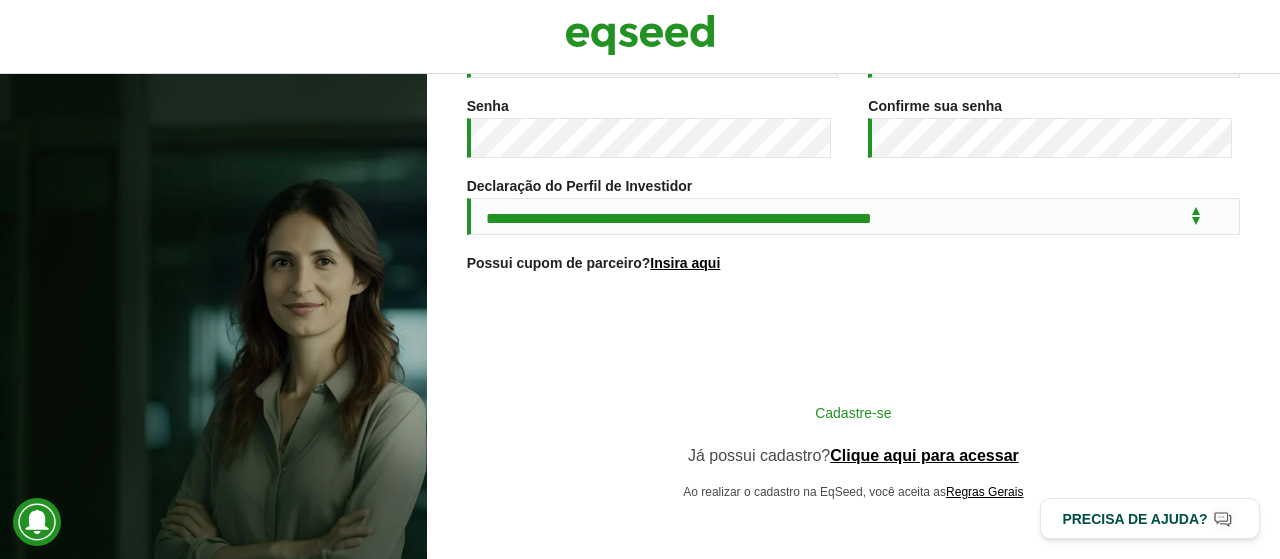 click on "Cadastre-se" at bounding box center (853, 412) 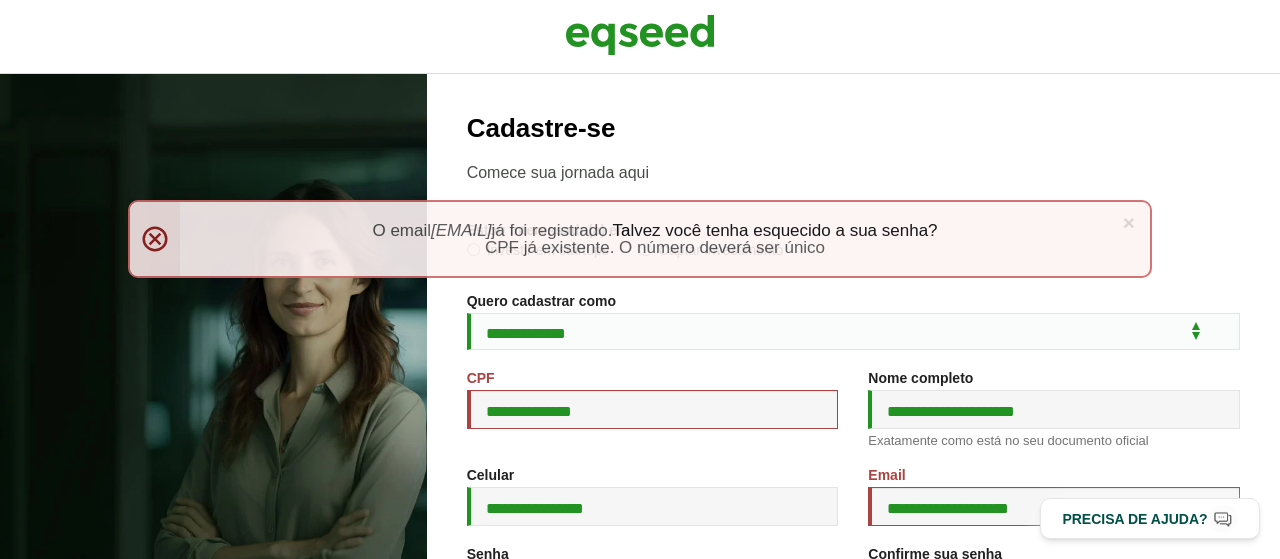 scroll, scrollTop: 0, scrollLeft: 0, axis: both 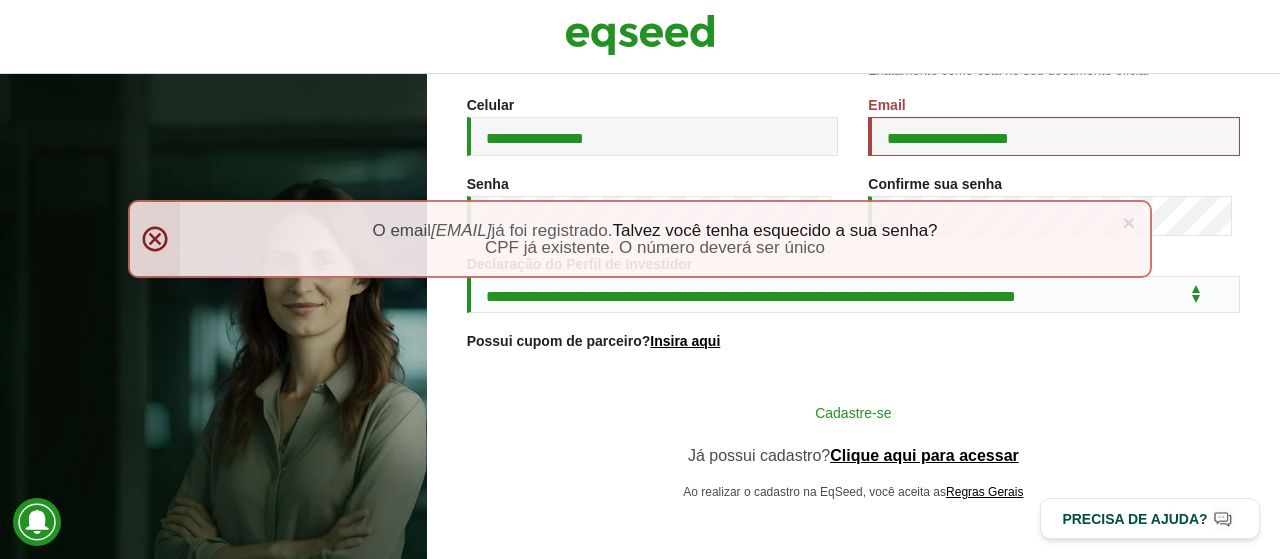 click on "Cadastre-se" at bounding box center [853, 412] 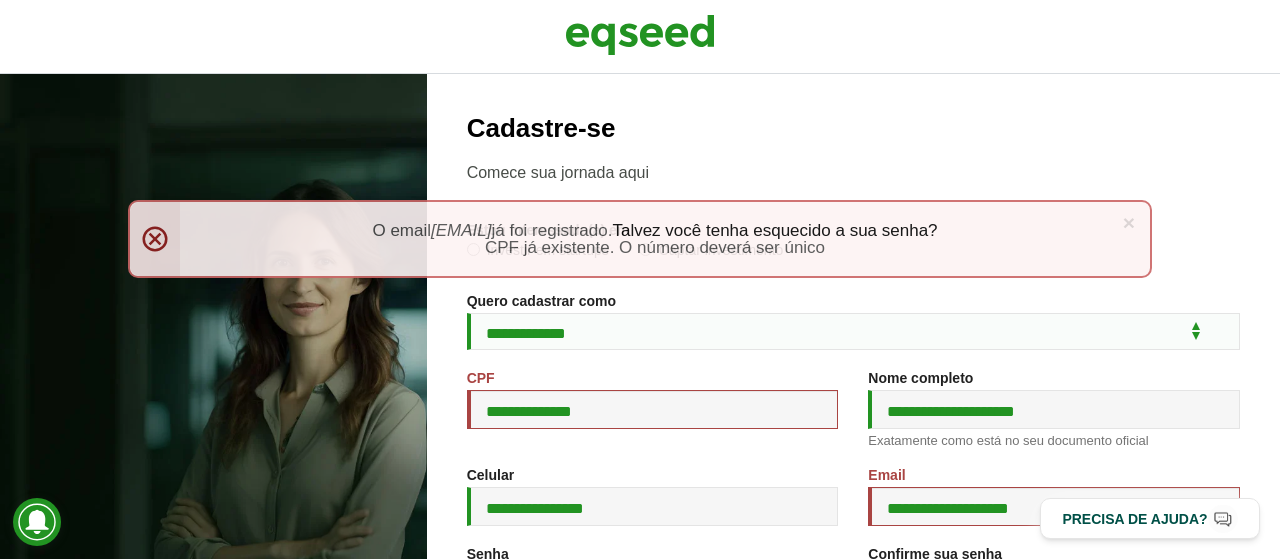 scroll, scrollTop: 0, scrollLeft: 0, axis: both 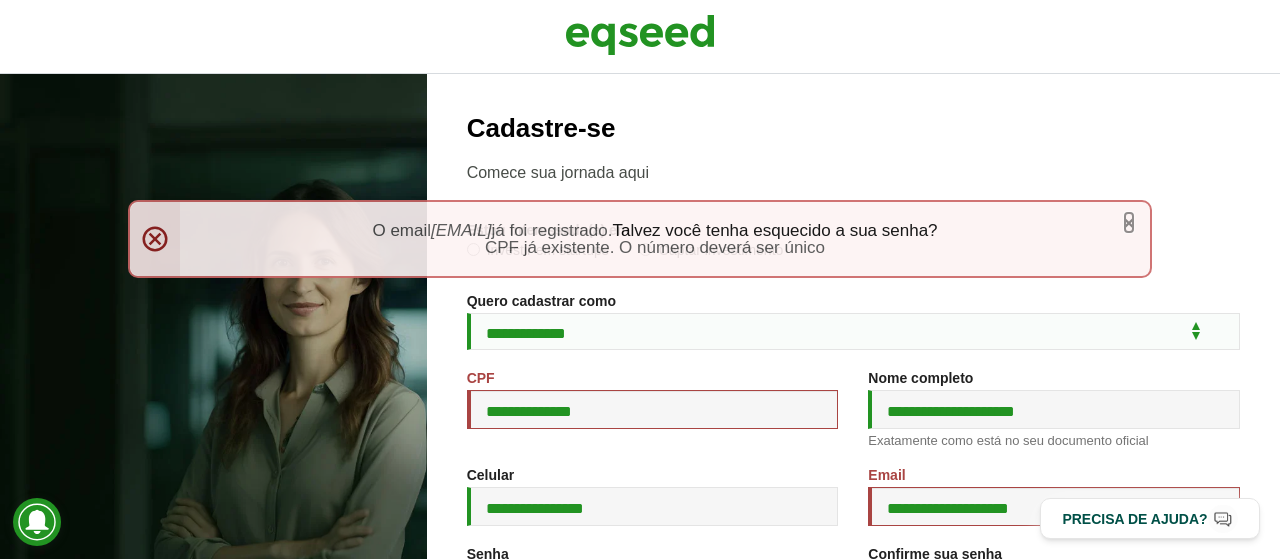 click on "×" at bounding box center [1129, 222] 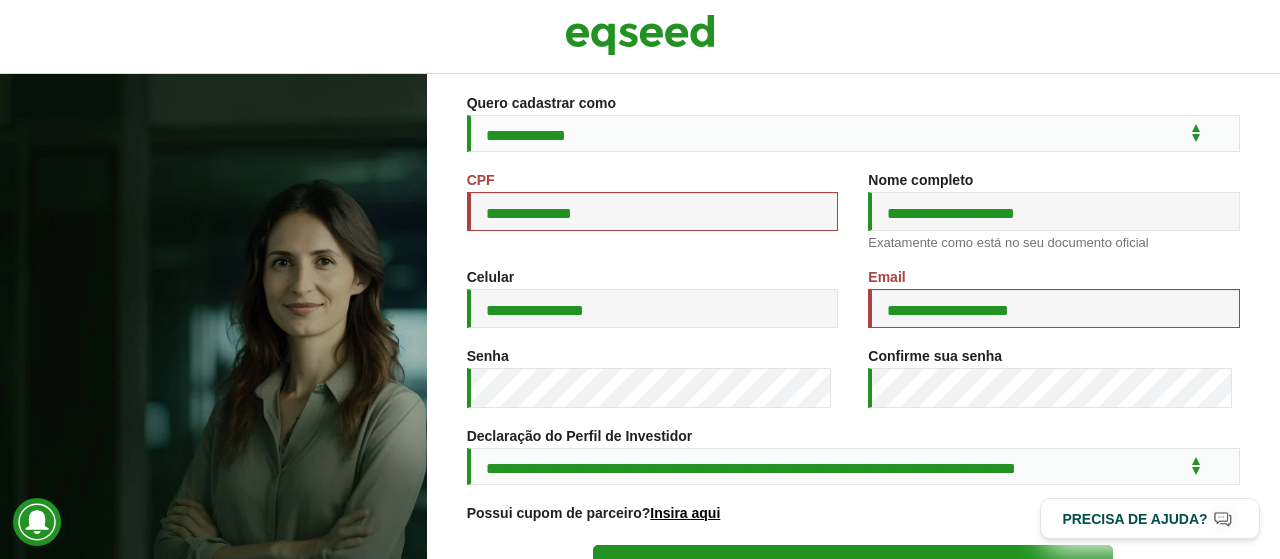 scroll, scrollTop: 200, scrollLeft: 0, axis: vertical 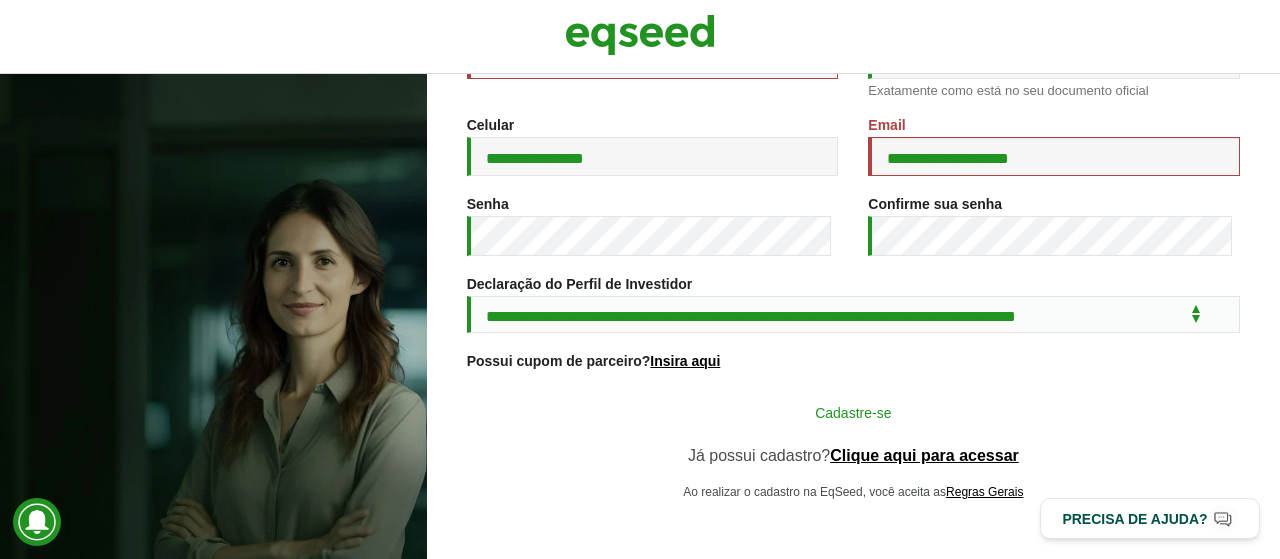 click on "Cadastre-se" at bounding box center [853, 412] 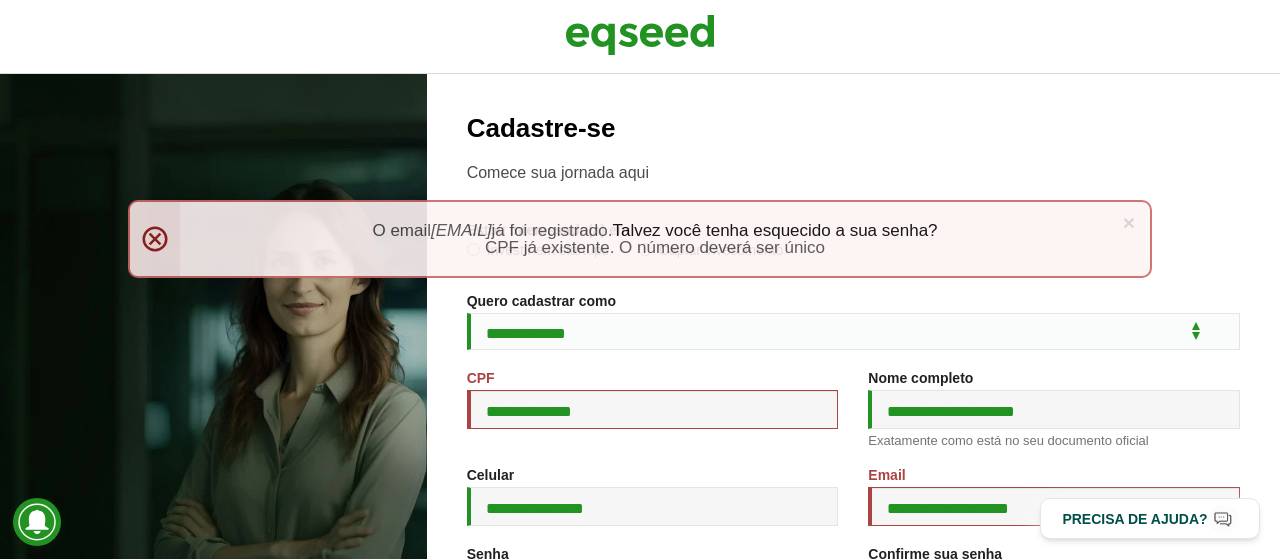 scroll, scrollTop: 0, scrollLeft: 0, axis: both 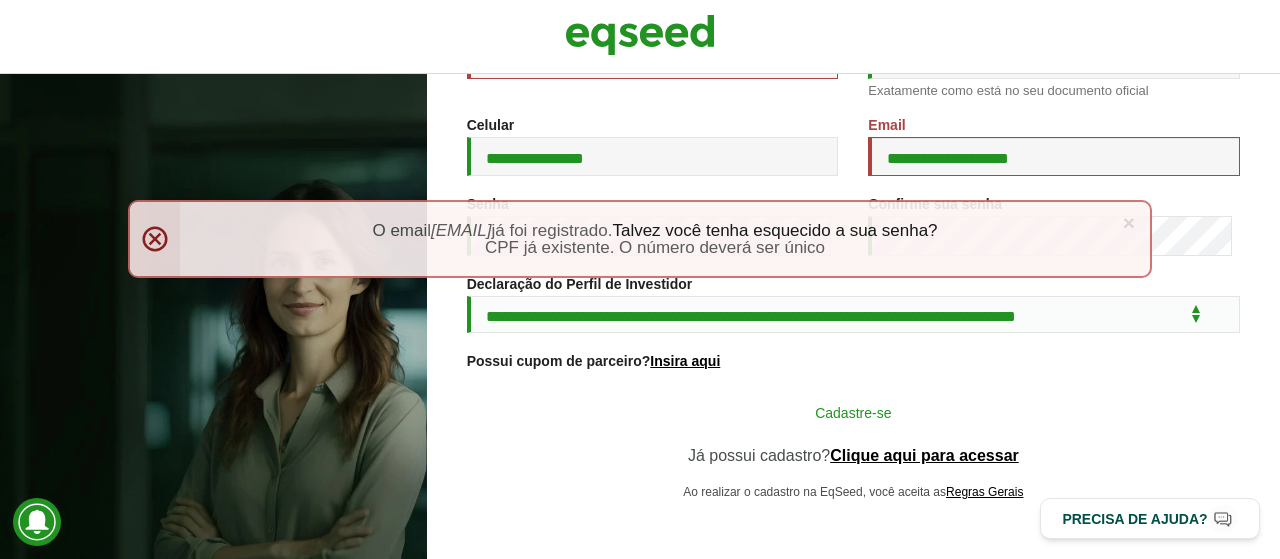 click on "Cadastre-se" at bounding box center [853, 412] 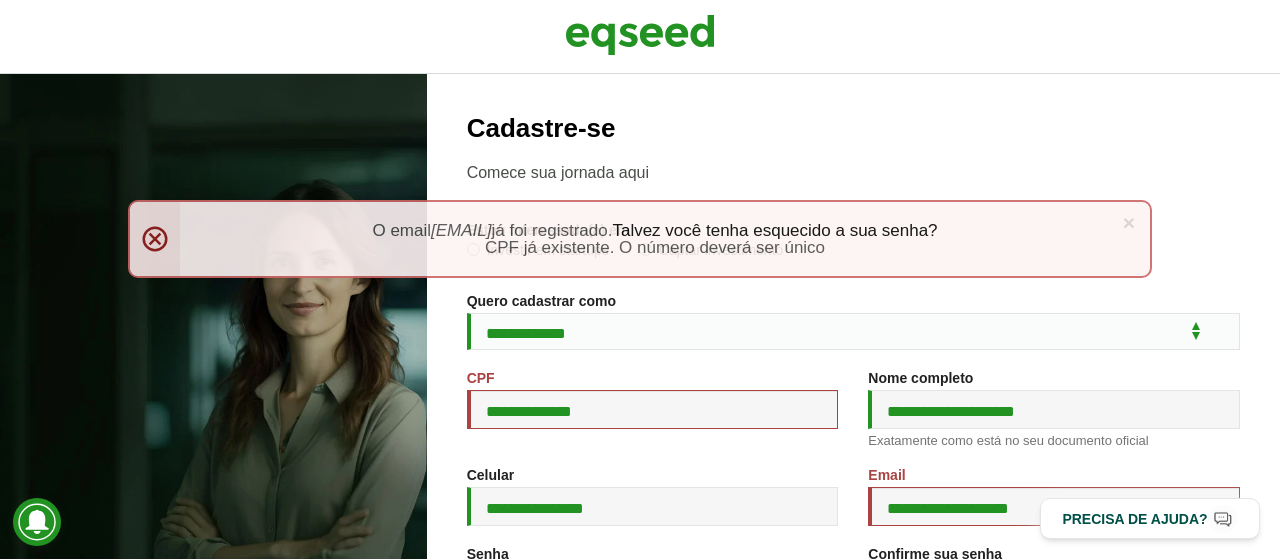 scroll, scrollTop: 0, scrollLeft: 0, axis: both 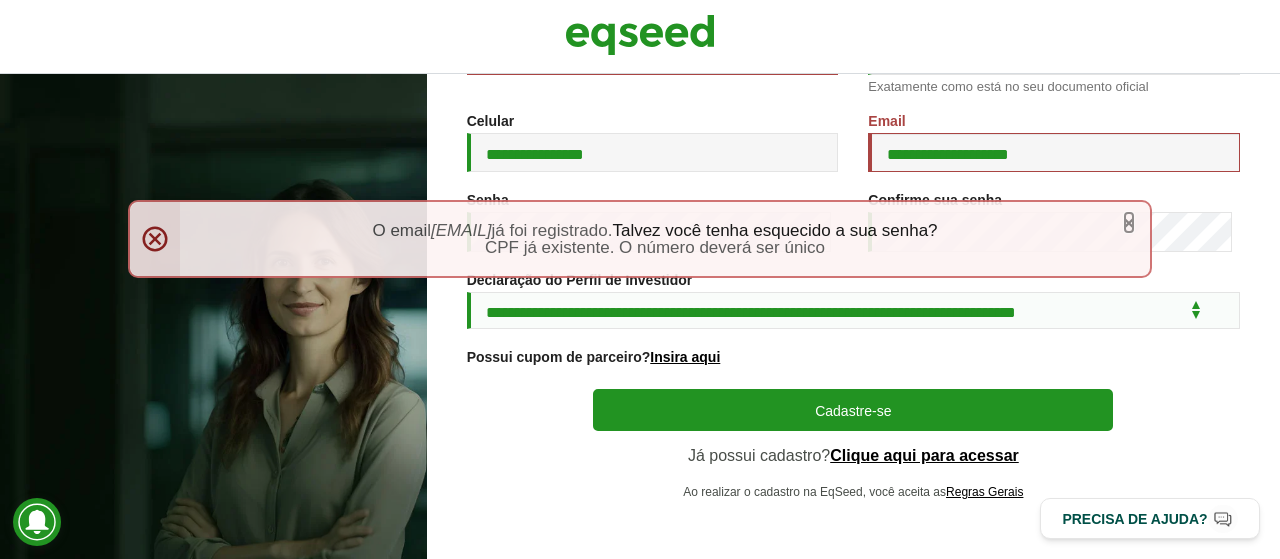 click on "×" at bounding box center [1129, 222] 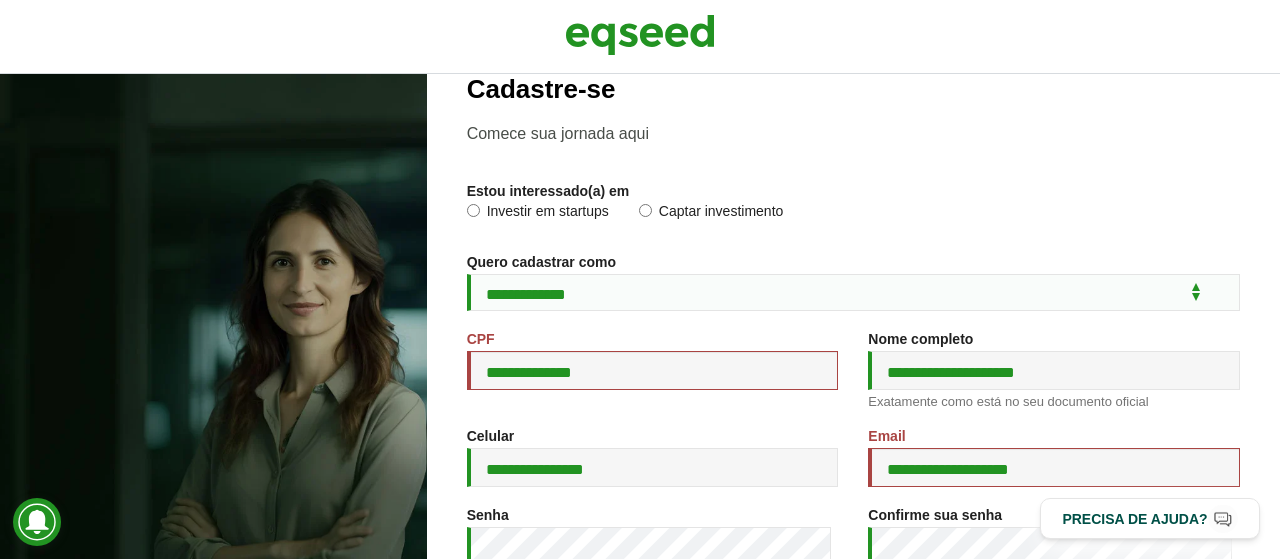 scroll, scrollTop: 200, scrollLeft: 0, axis: vertical 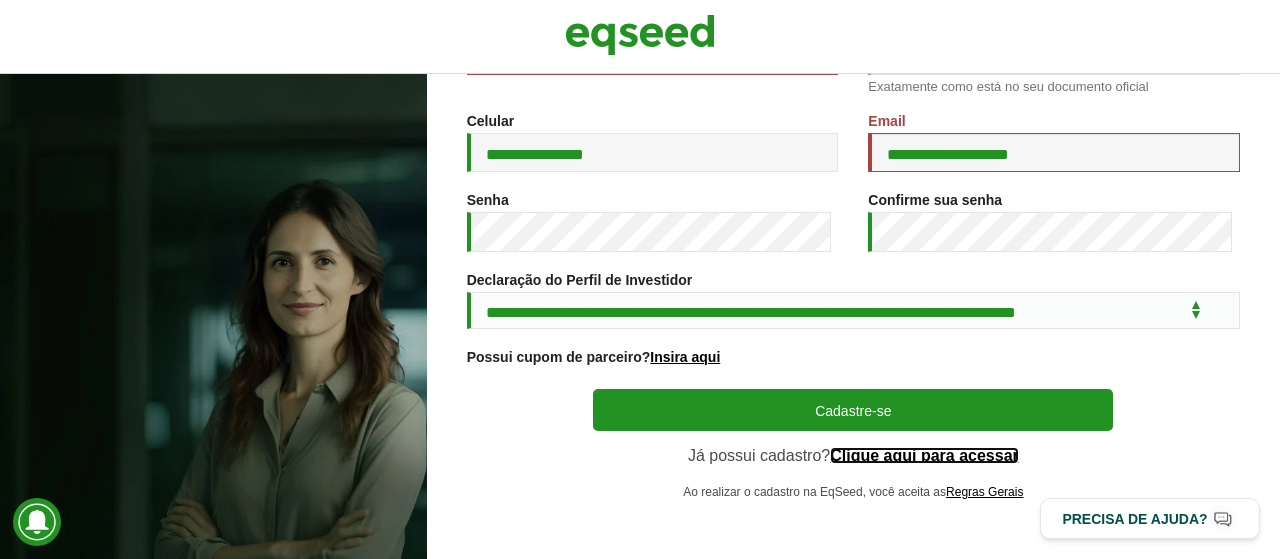 click on "Clique aqui para acessar" at bounding box center (924, 456) 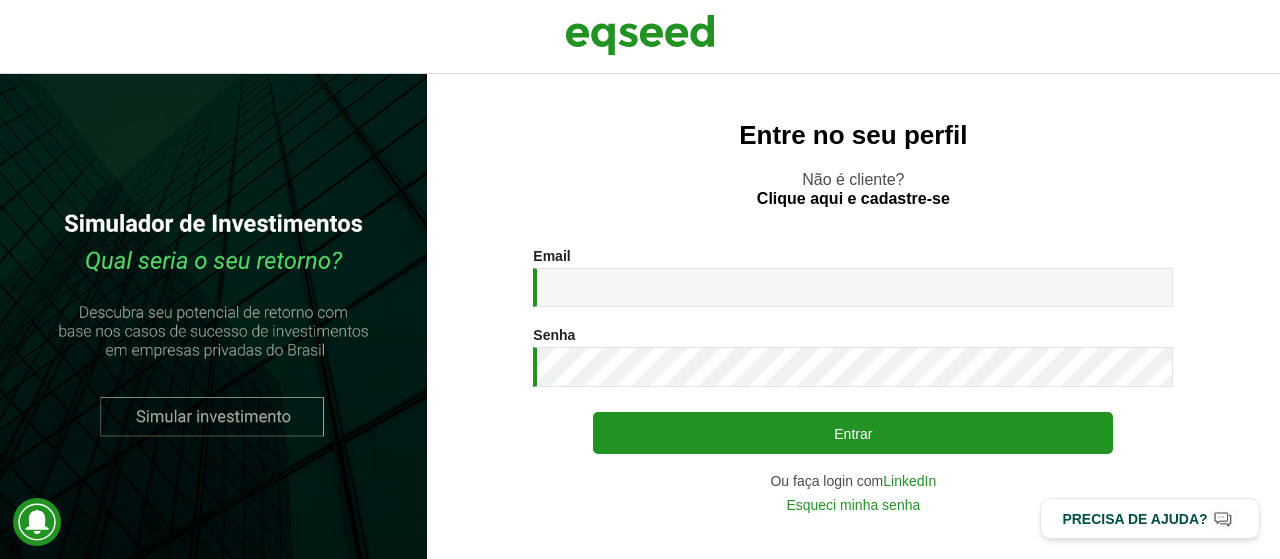 scroll, scrollTop: 0, scrollLeft: 0, axis: both 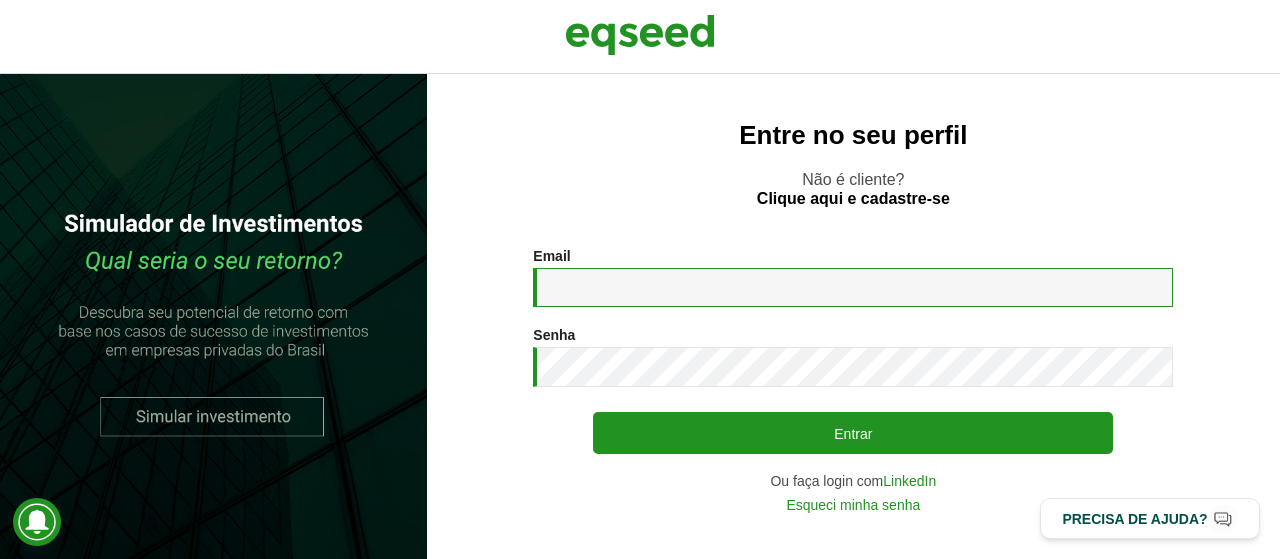 click on "Email  *" at bounding box center (853, 287) 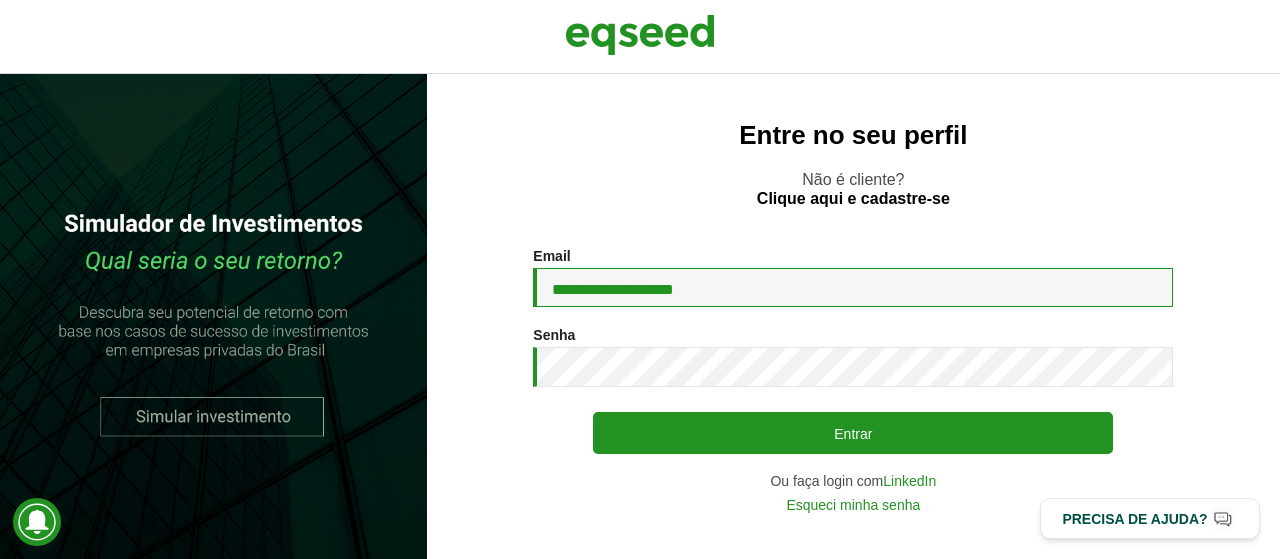type on "**********" 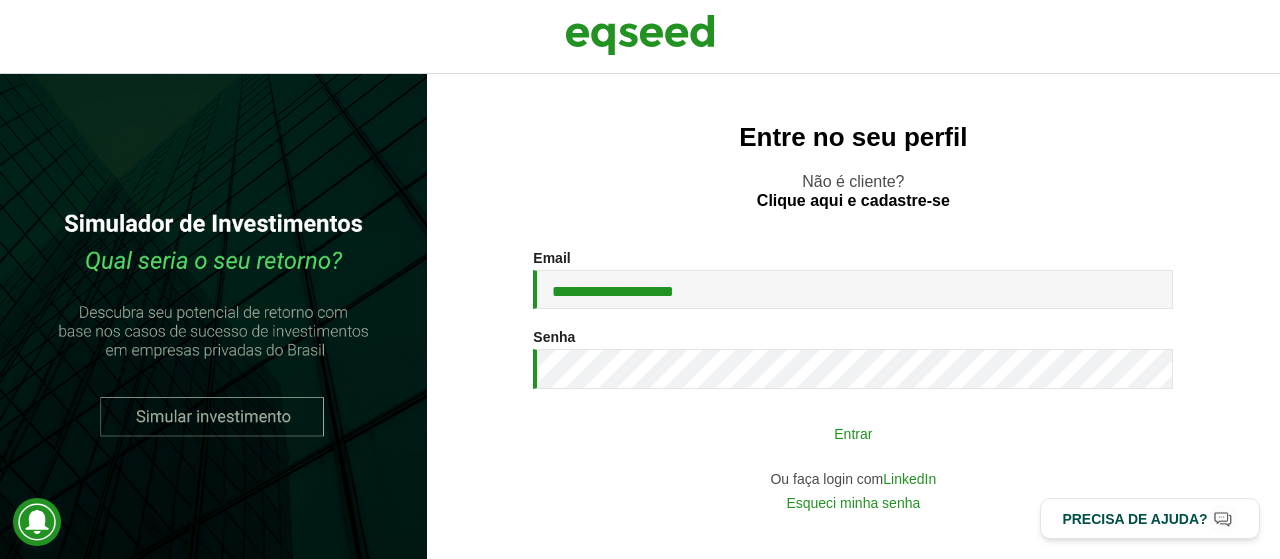 click on "Entrar" at bounding box center (853, 433) 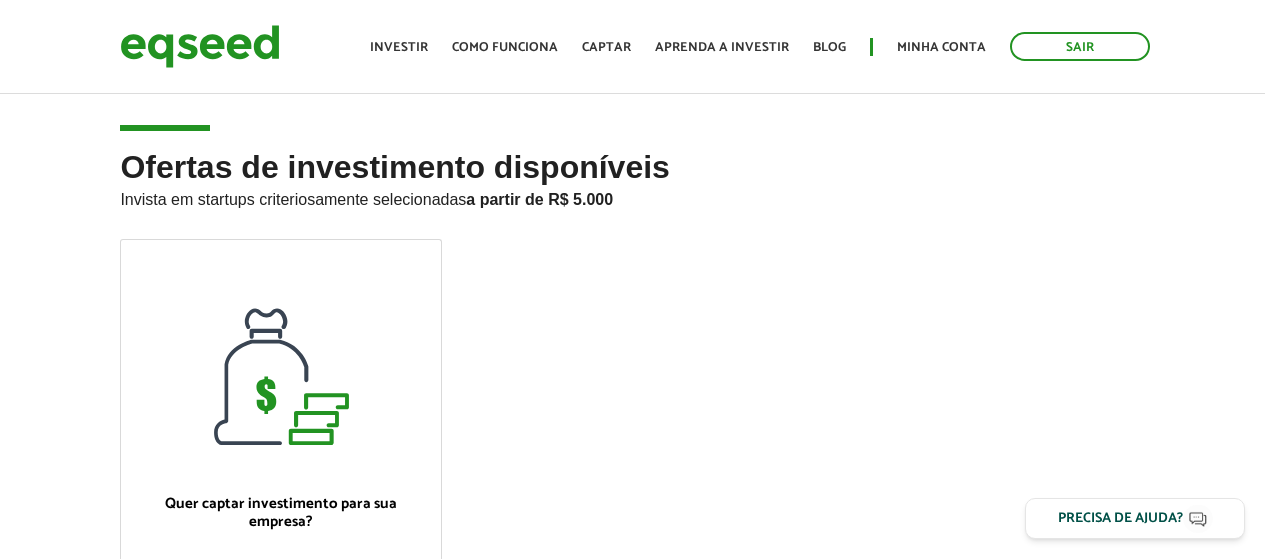 scroll, scrollTop: 0, scrollLeft: 0, axis: both 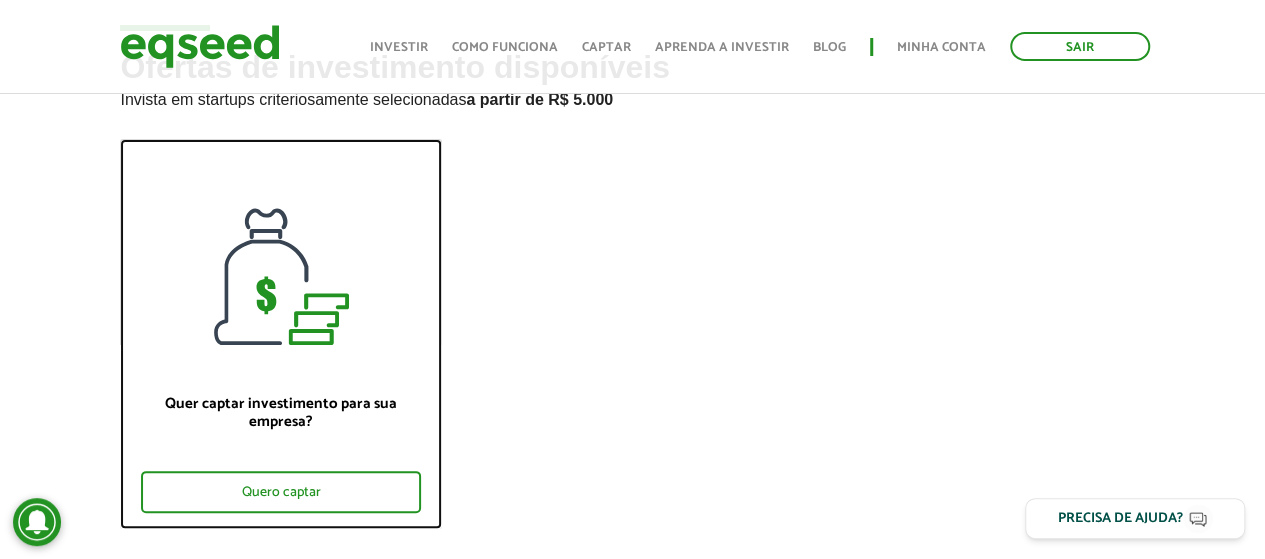 click on "Quer captar investimento para sua empresa?
Quero captar" at bounding box center (280, 436) 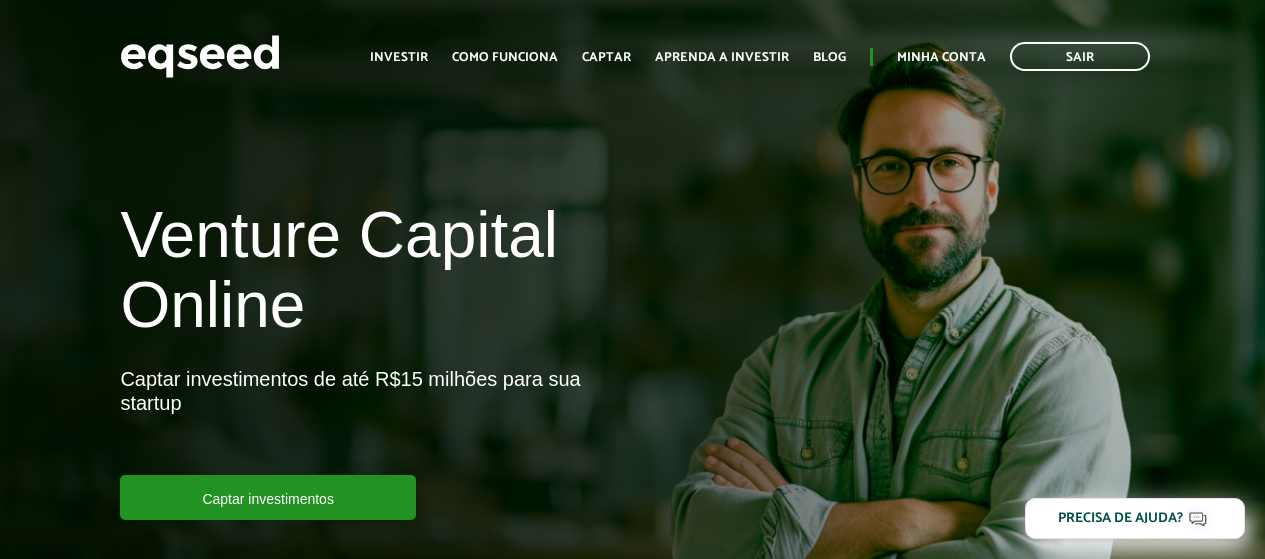 scroll, scrollTop: 0, scrollLeft: 0, axis: both 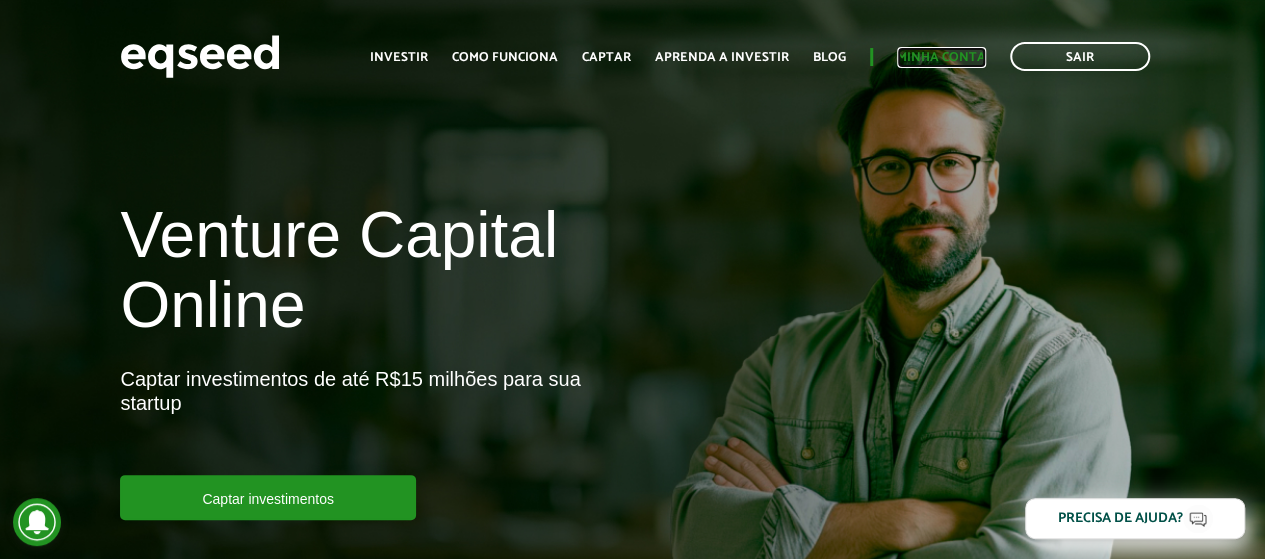 click on "Minha conta" at bounding box center (941, 57) 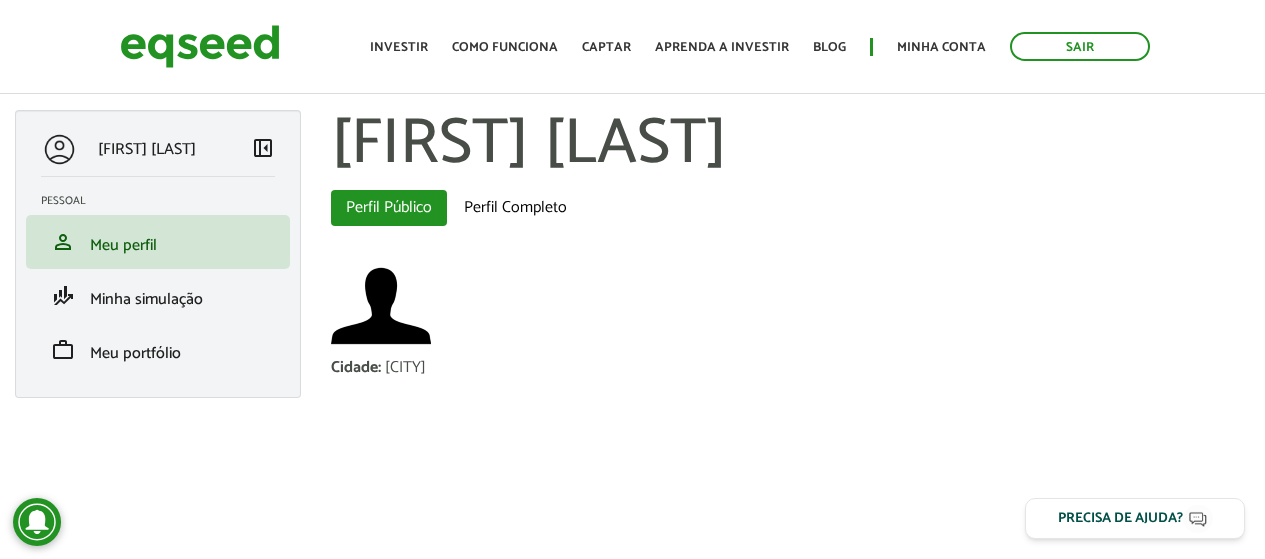 scroll, scrollTop: 0, scrollLeft: 0, axis: both 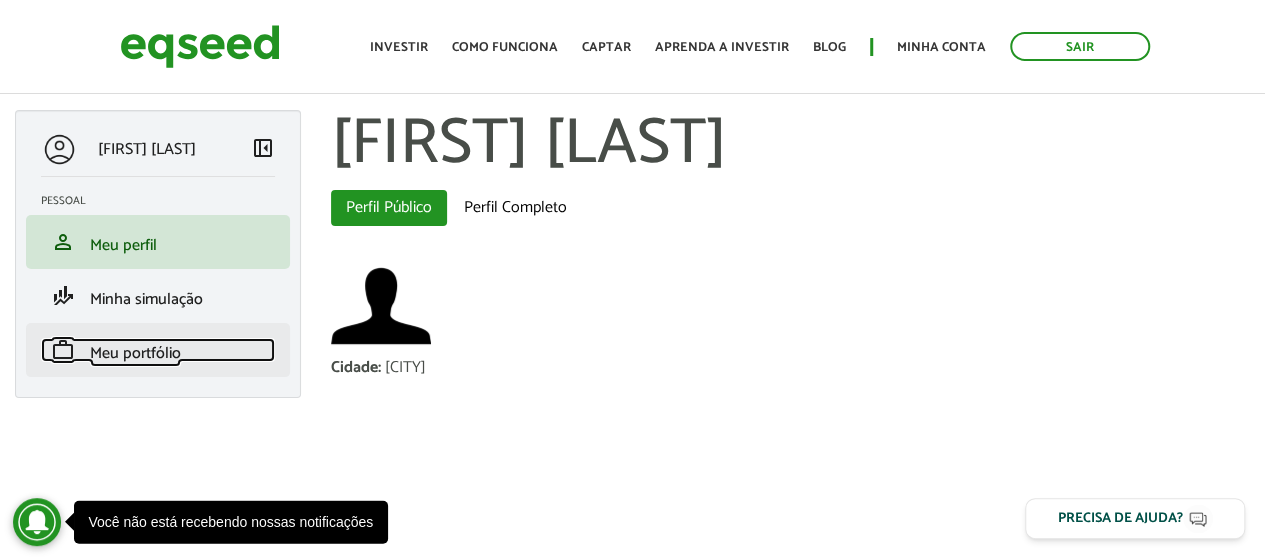 click on "Meu portfólio" at bounding box center [135, 353] 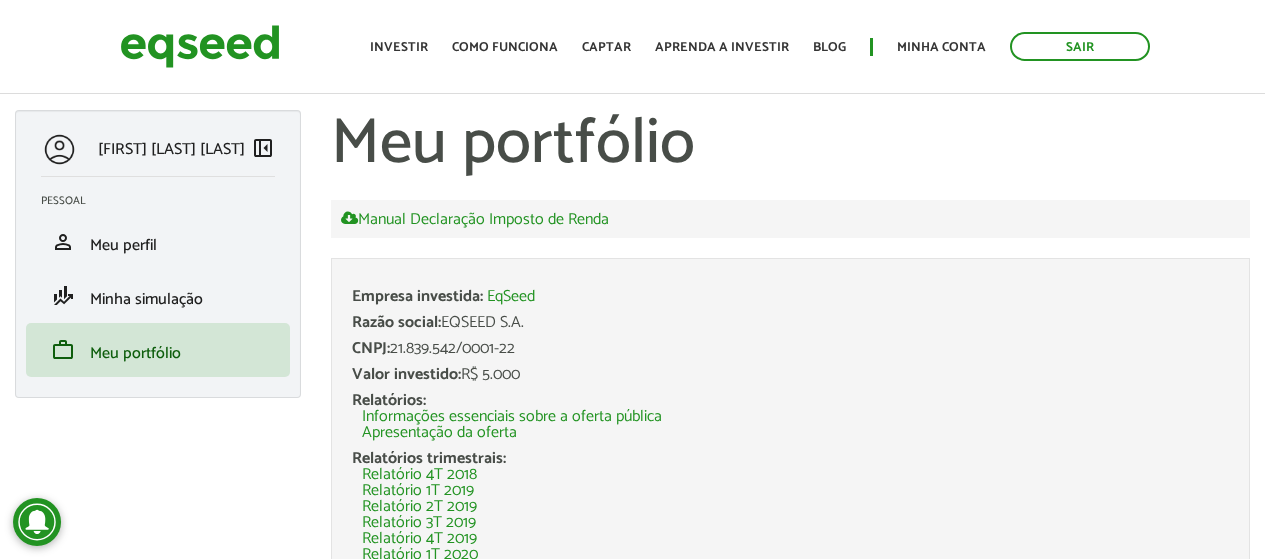 scroll, scrollTop: 0, scrollLeft: 0, axis: both 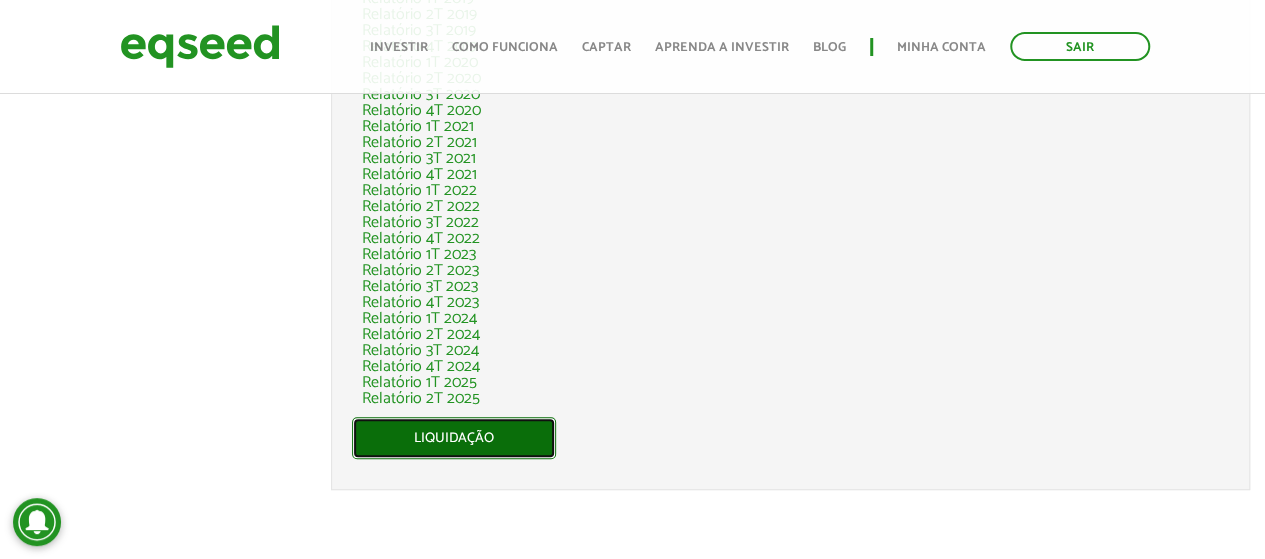 click on "Liquidação" at bounding box center (454, 438) 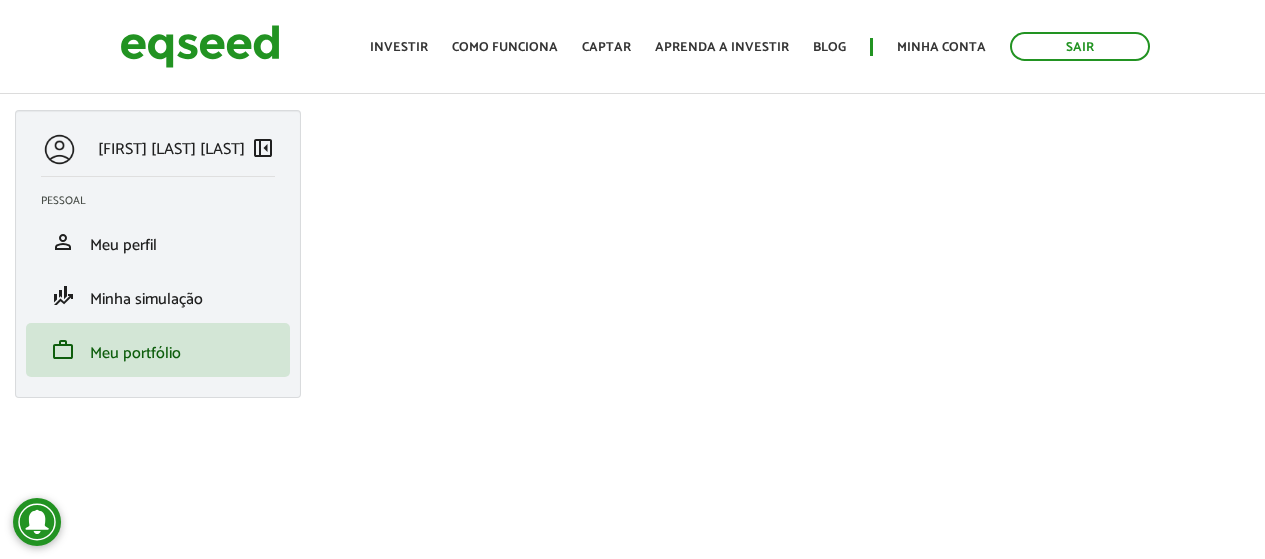 scroll, scrollTop: 0, scrollLeft: 0, axis: both 